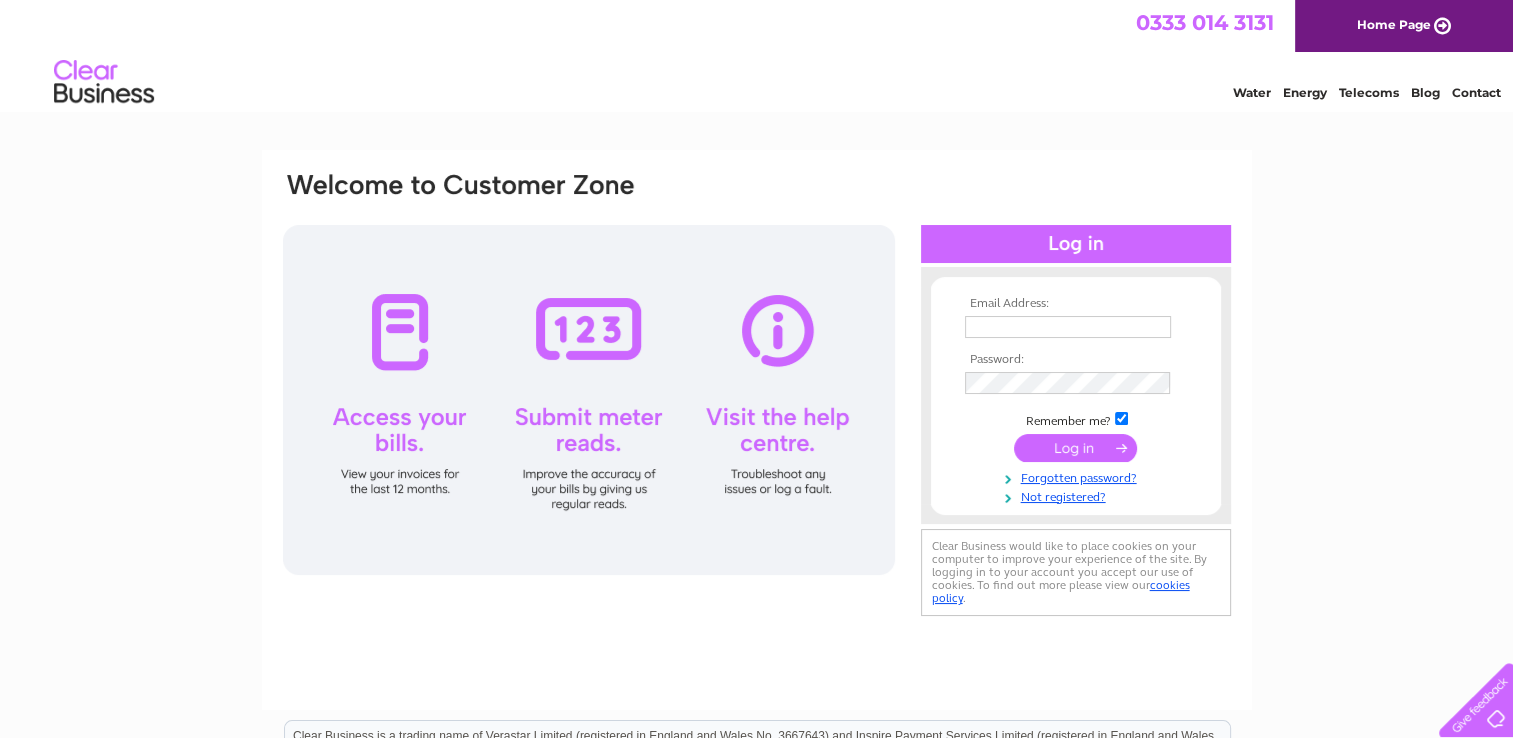 scroll, scrollTop: 0, scrollLeft: 0, axis: both 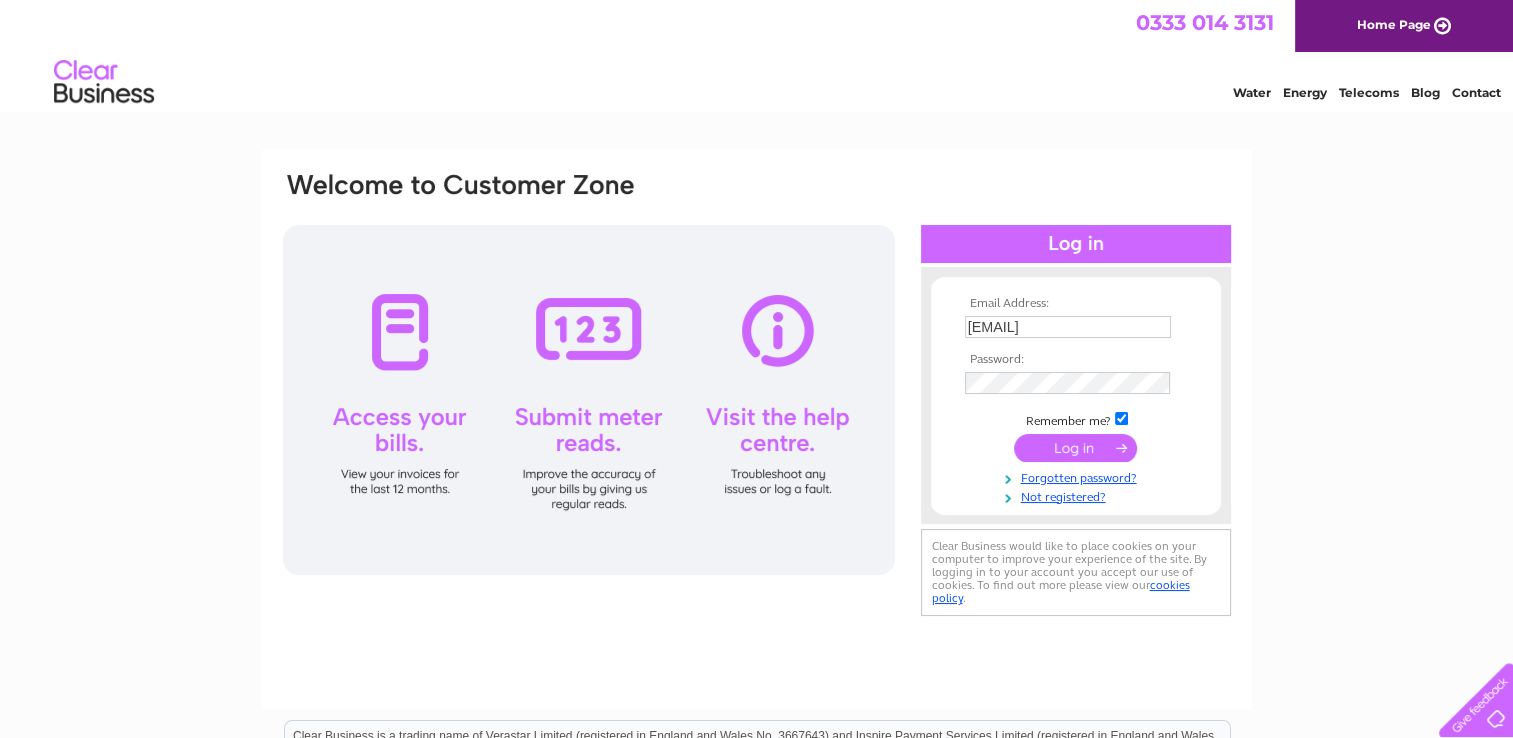 click at bounding box center (1075, 448) 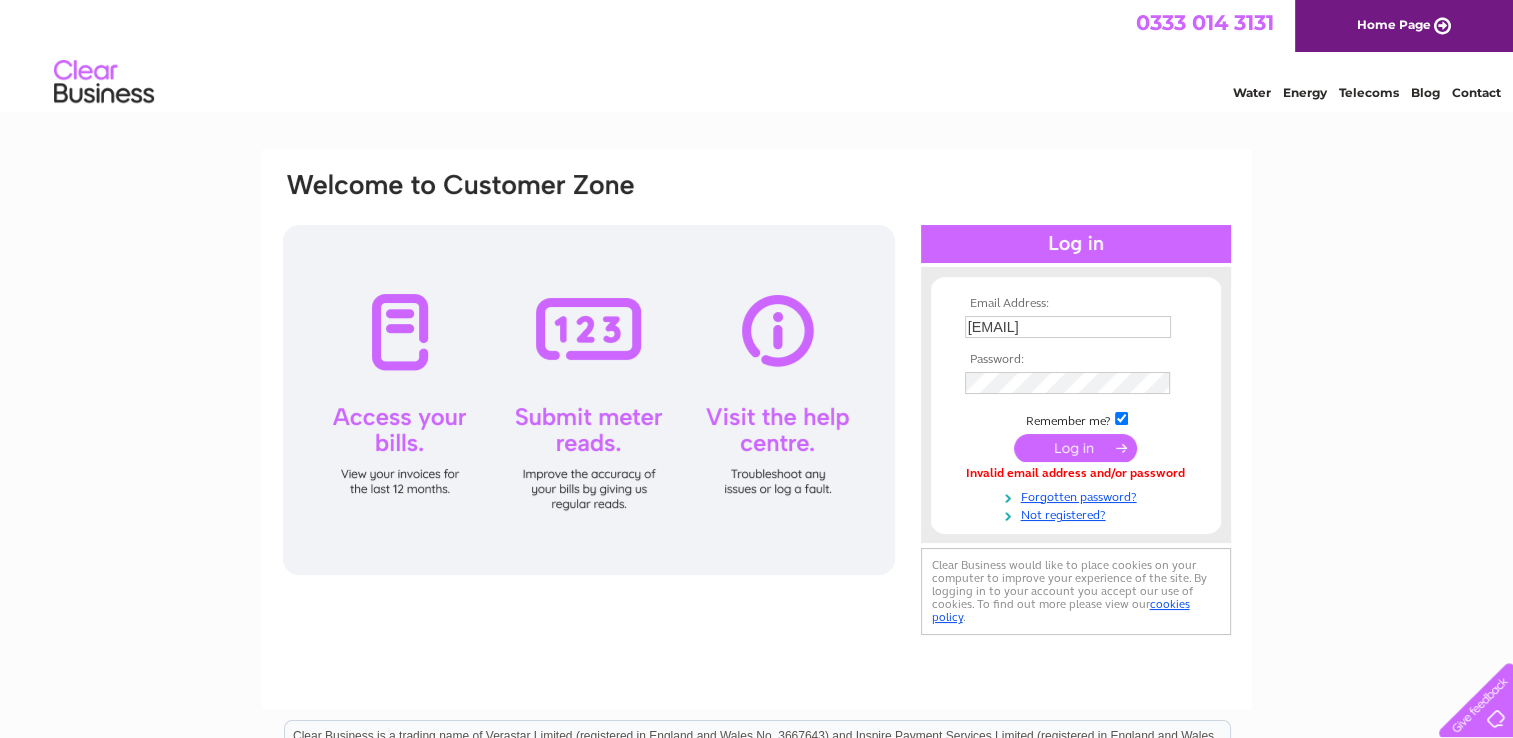 scroll, scrollTop: 0, scrollLeft: 0, axis: both 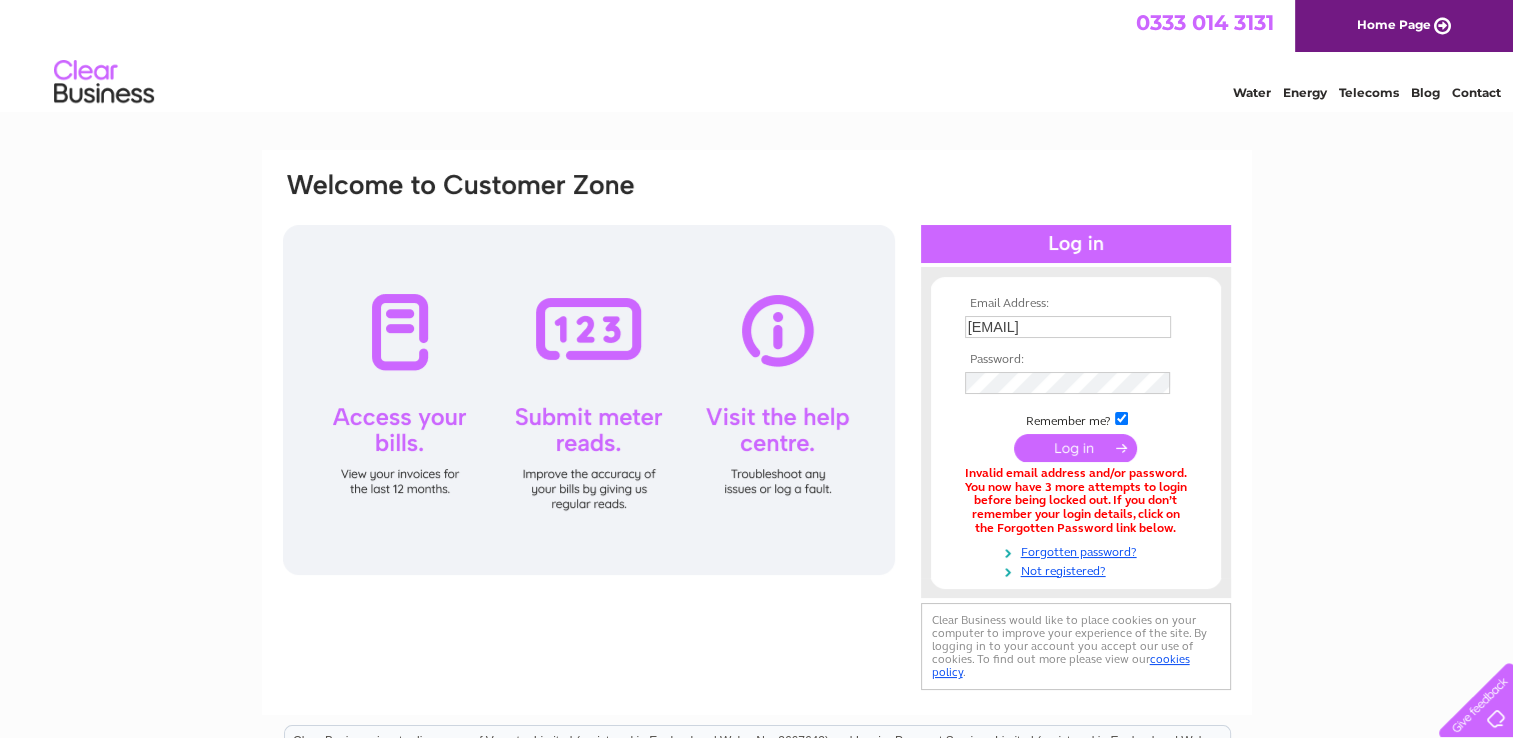 click on "Home Page" at bounding box center (1404, 26) 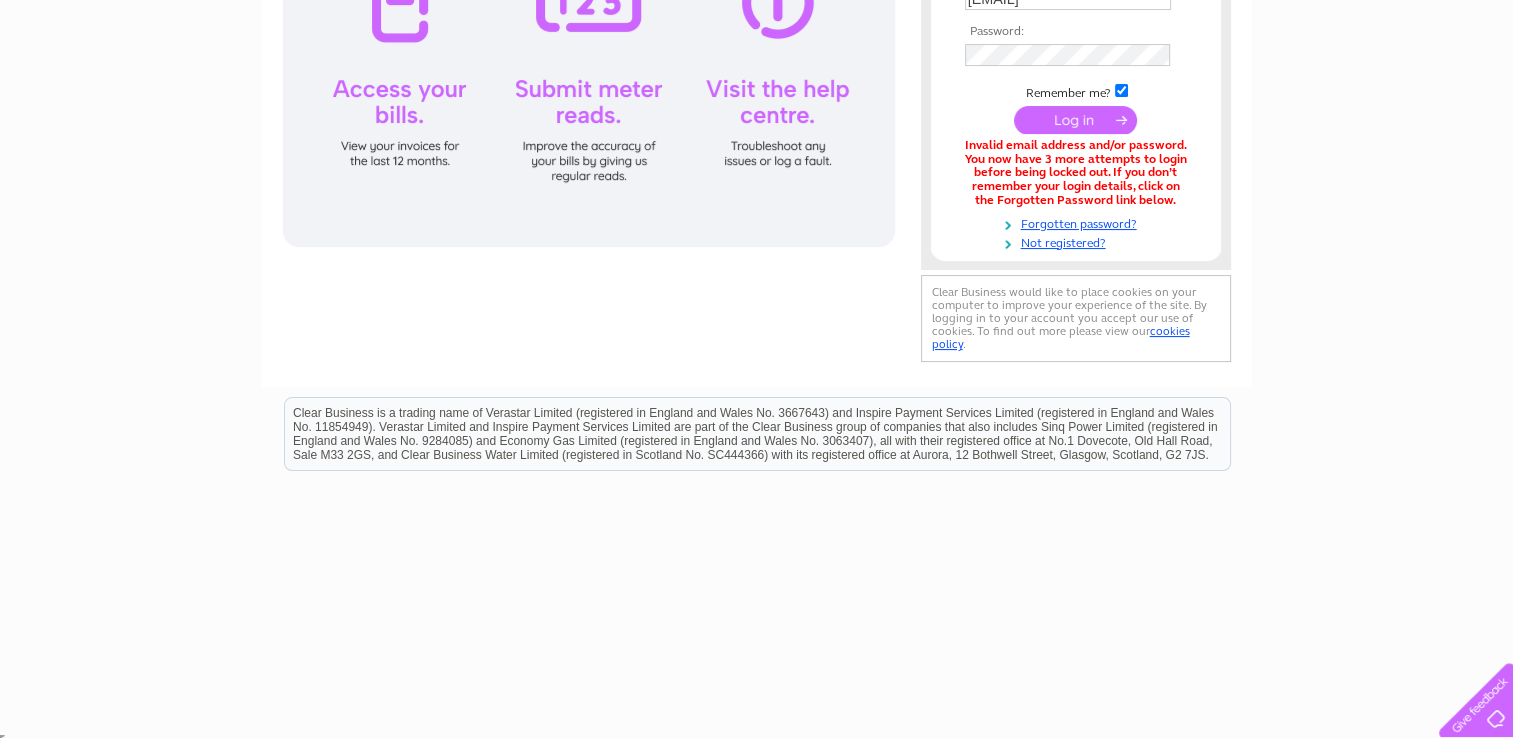 scroll, scrollTop: 0, scrollLeft: 0, axis: both 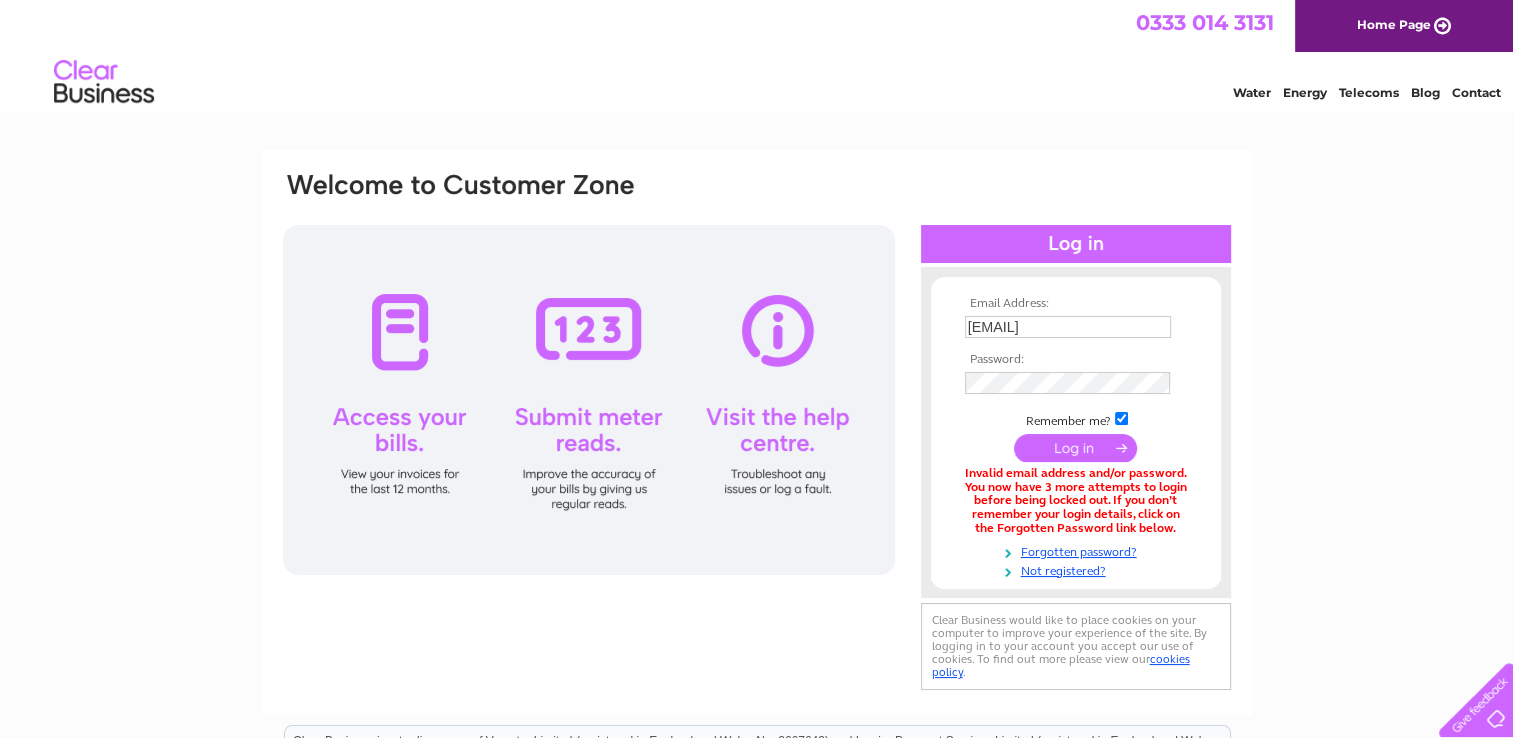 click on "0333 014 3131
Home Page
Water
Energy
Telecoms
Blog
Contact" at bounding box center [756, 58] 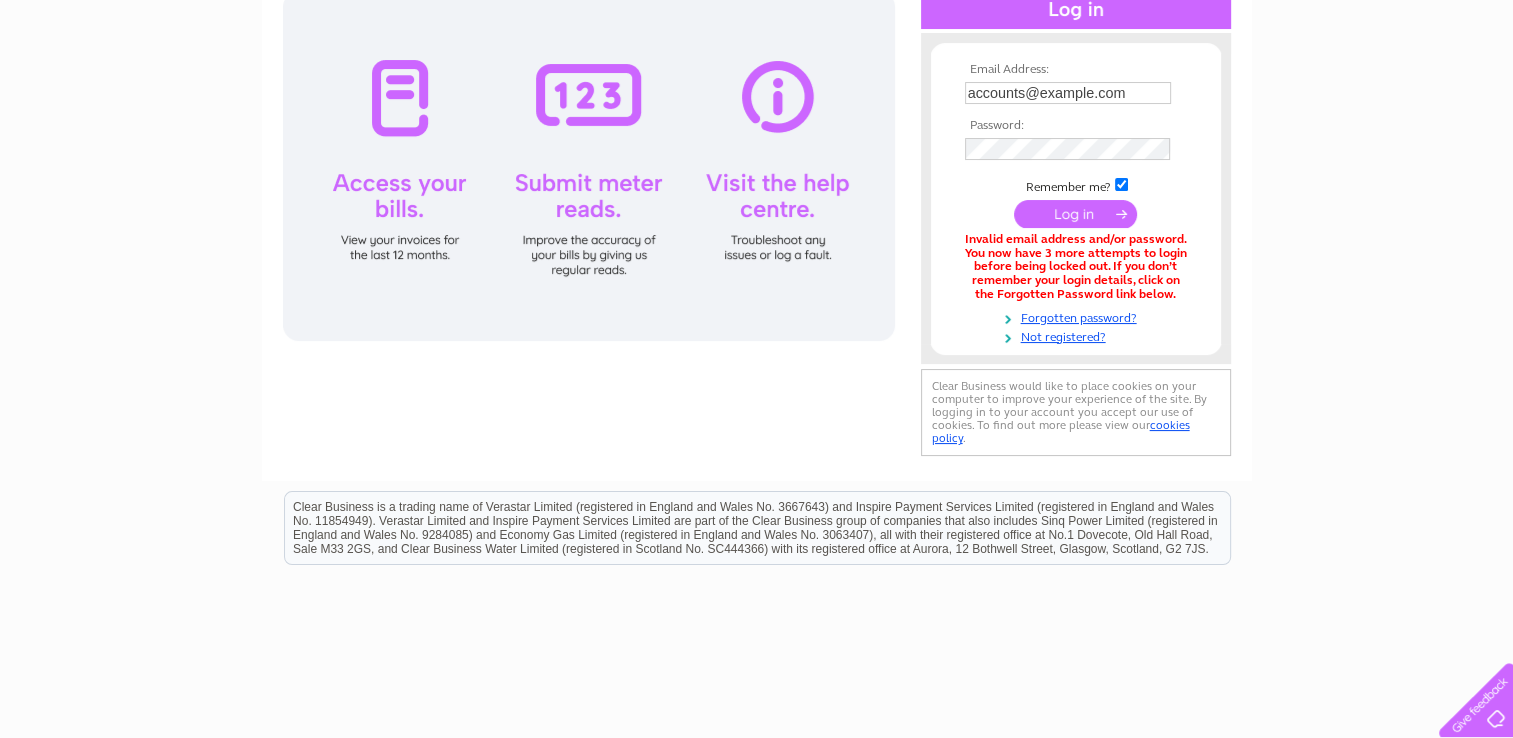 scroll, scrollTop: 200, scrollLeft: 0, axis: vertical 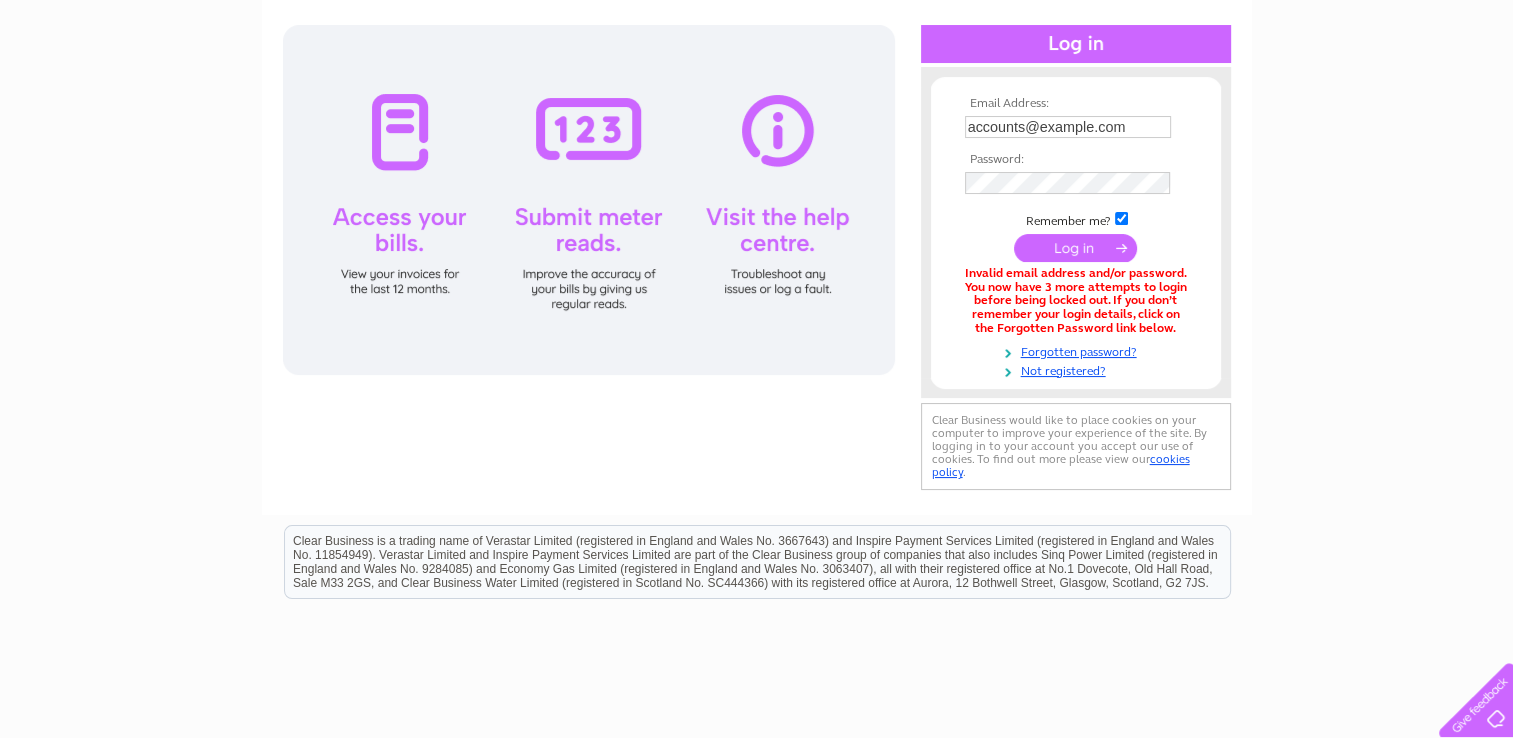 click on "[EMAIL]" at bounding box center (1068, 127) 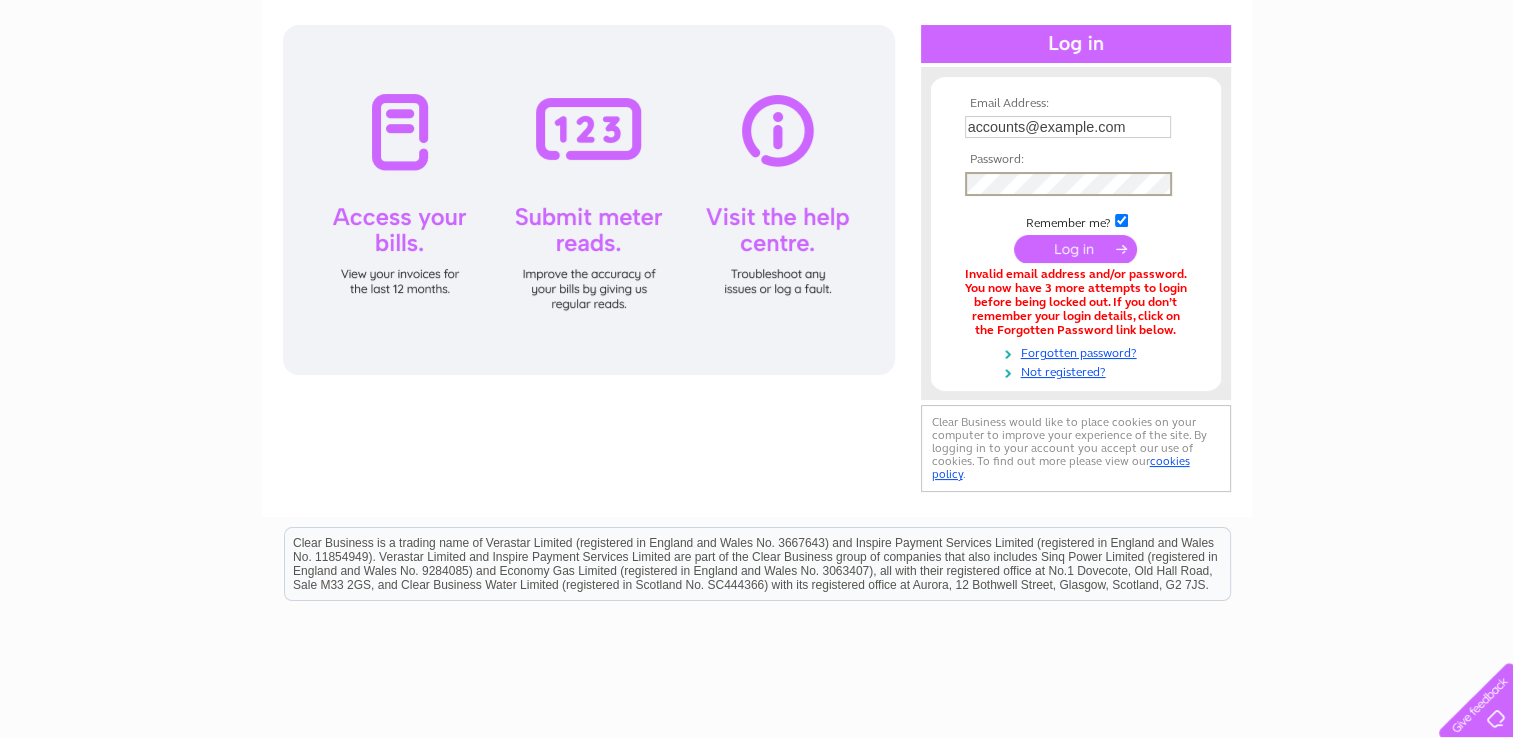 click on "Email Address:
accounts@jtoddplantservices.com
Password:" at bounding box center (756, 404) 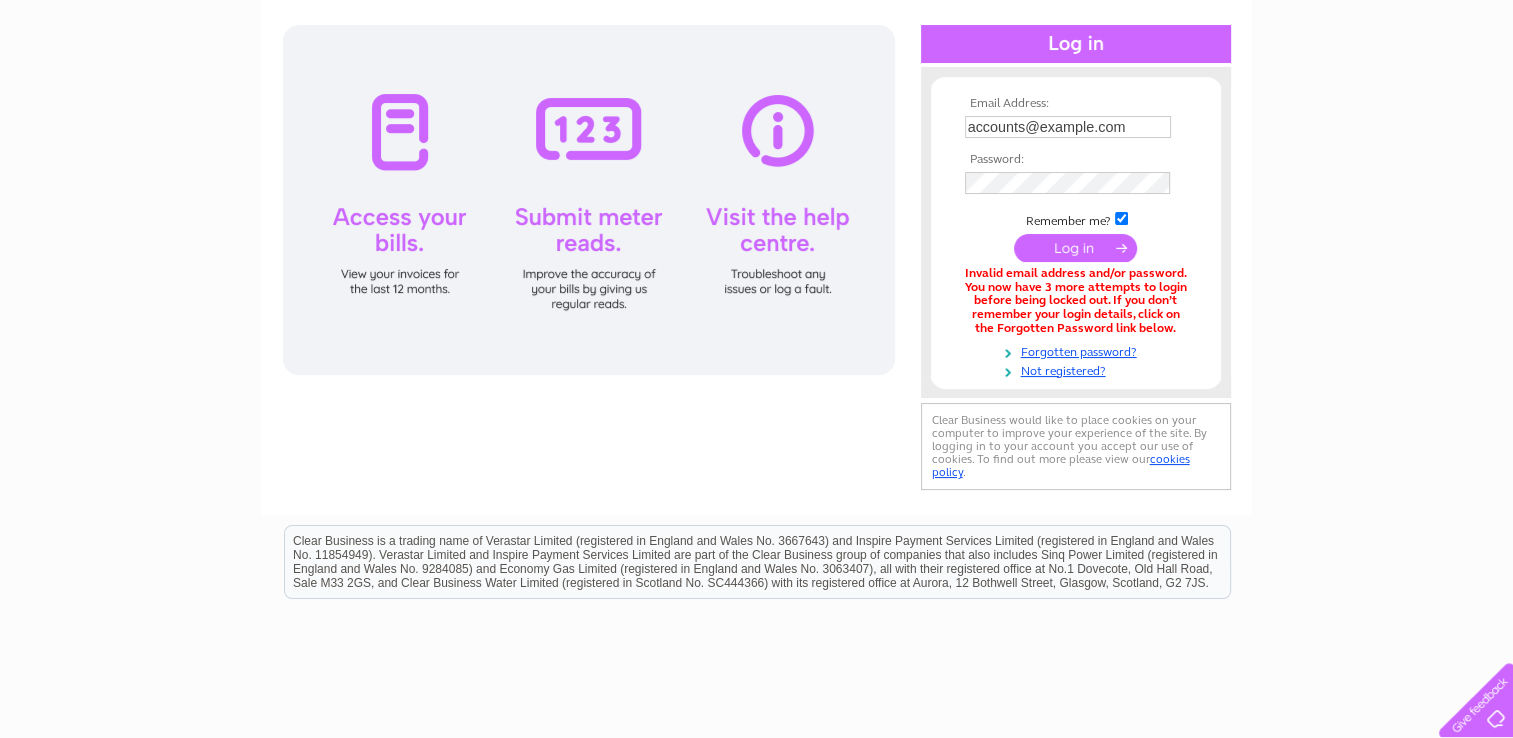 click at bounding box center [1075, 248] 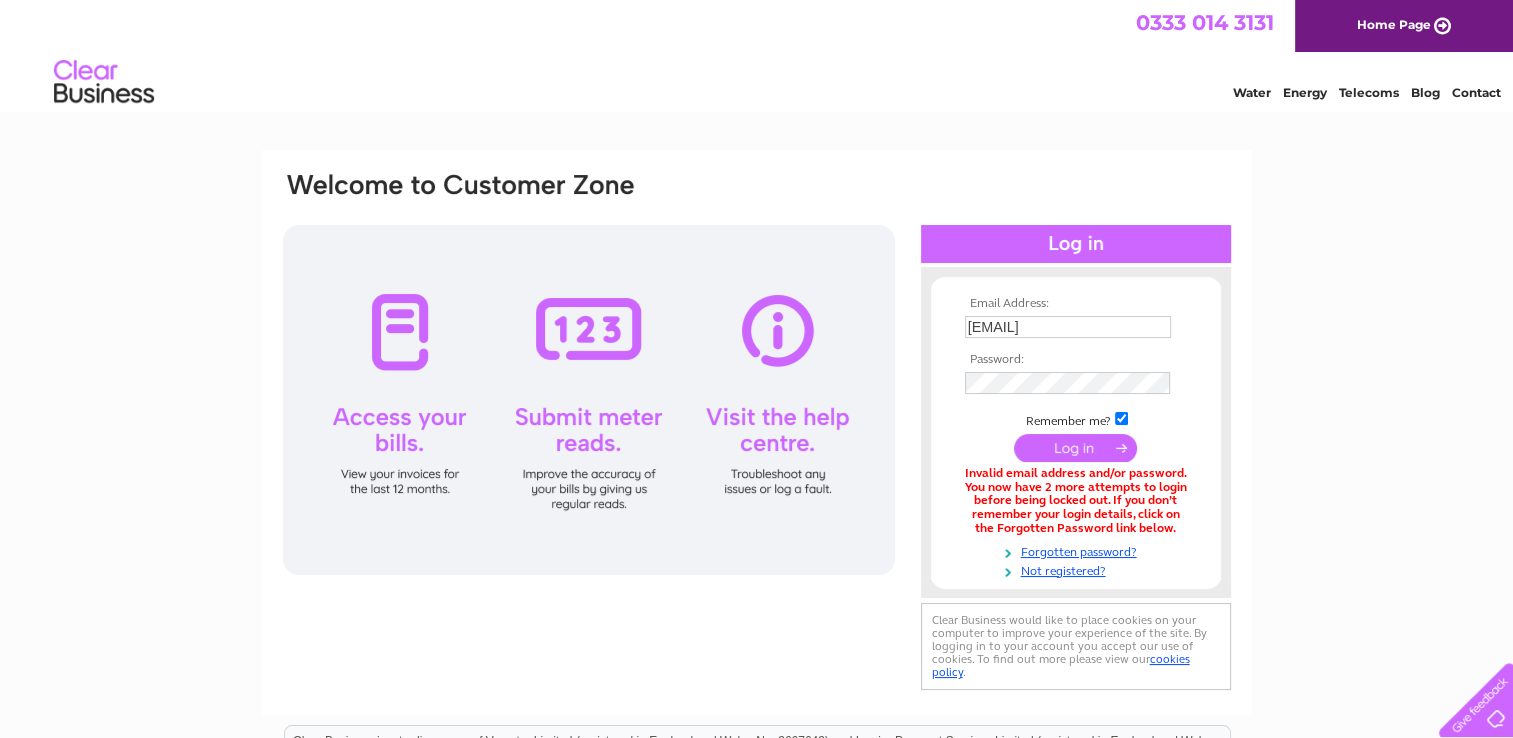 scroll, scrollTop: 0, scrollLeft: 0, axis: both 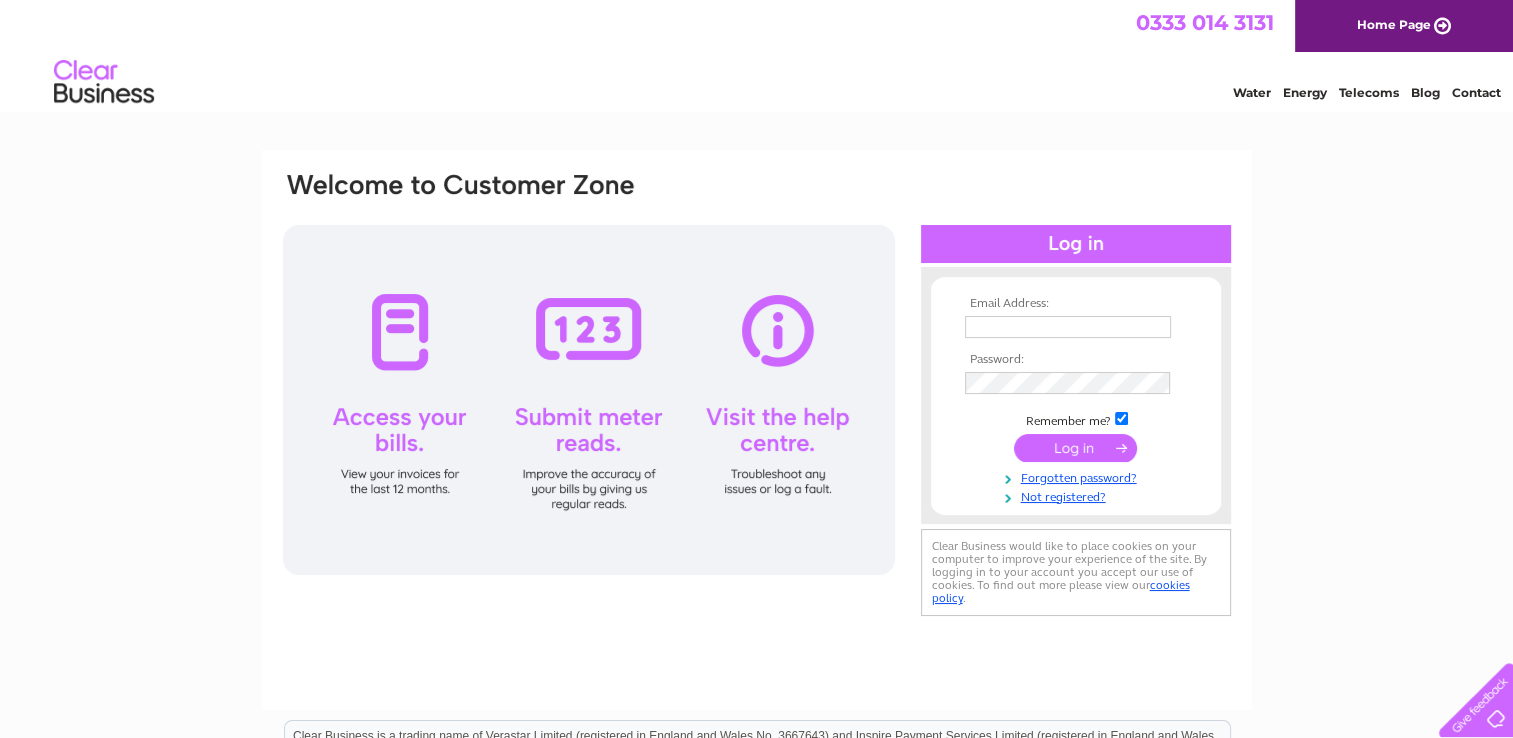 type on "[EMAIL]" 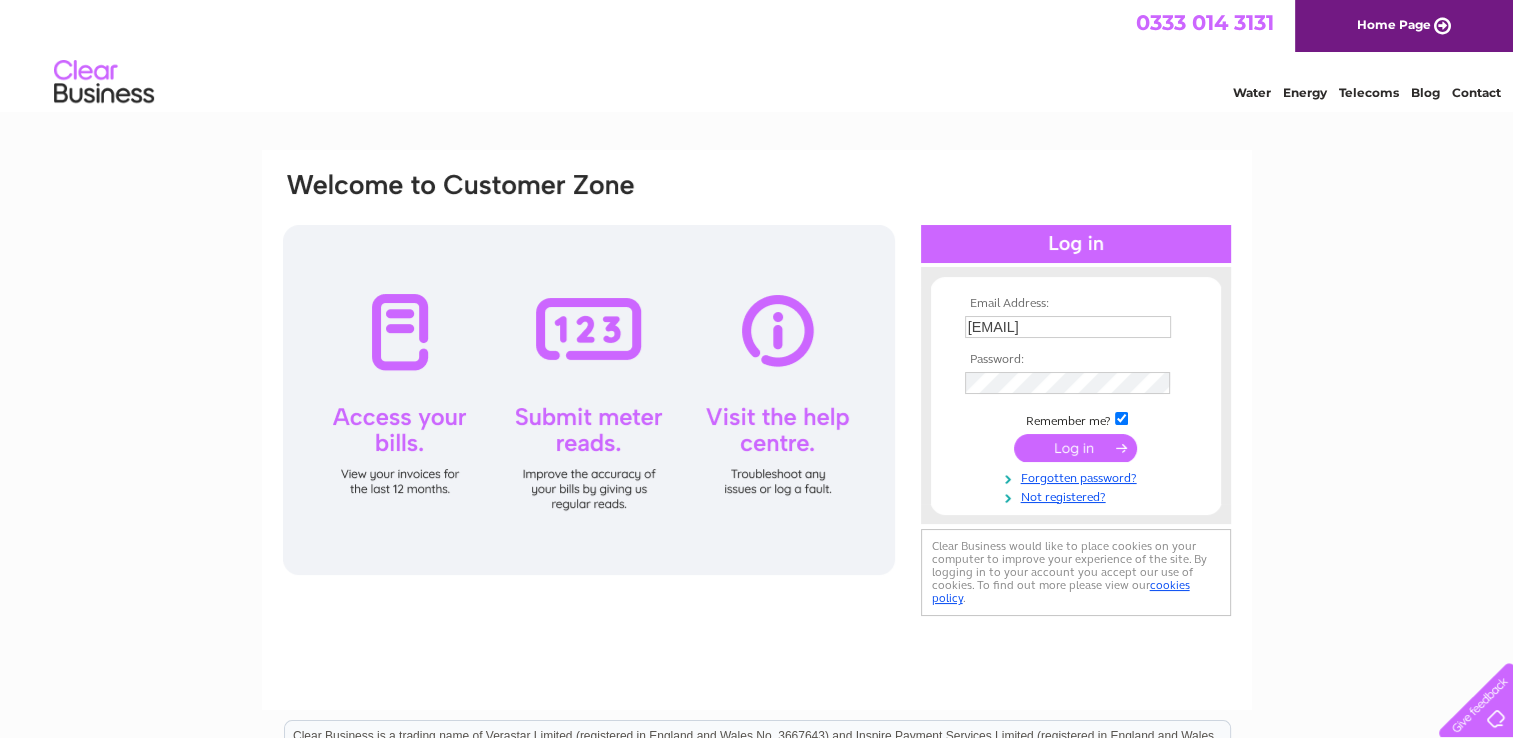click at bounding box center [1075, 448] 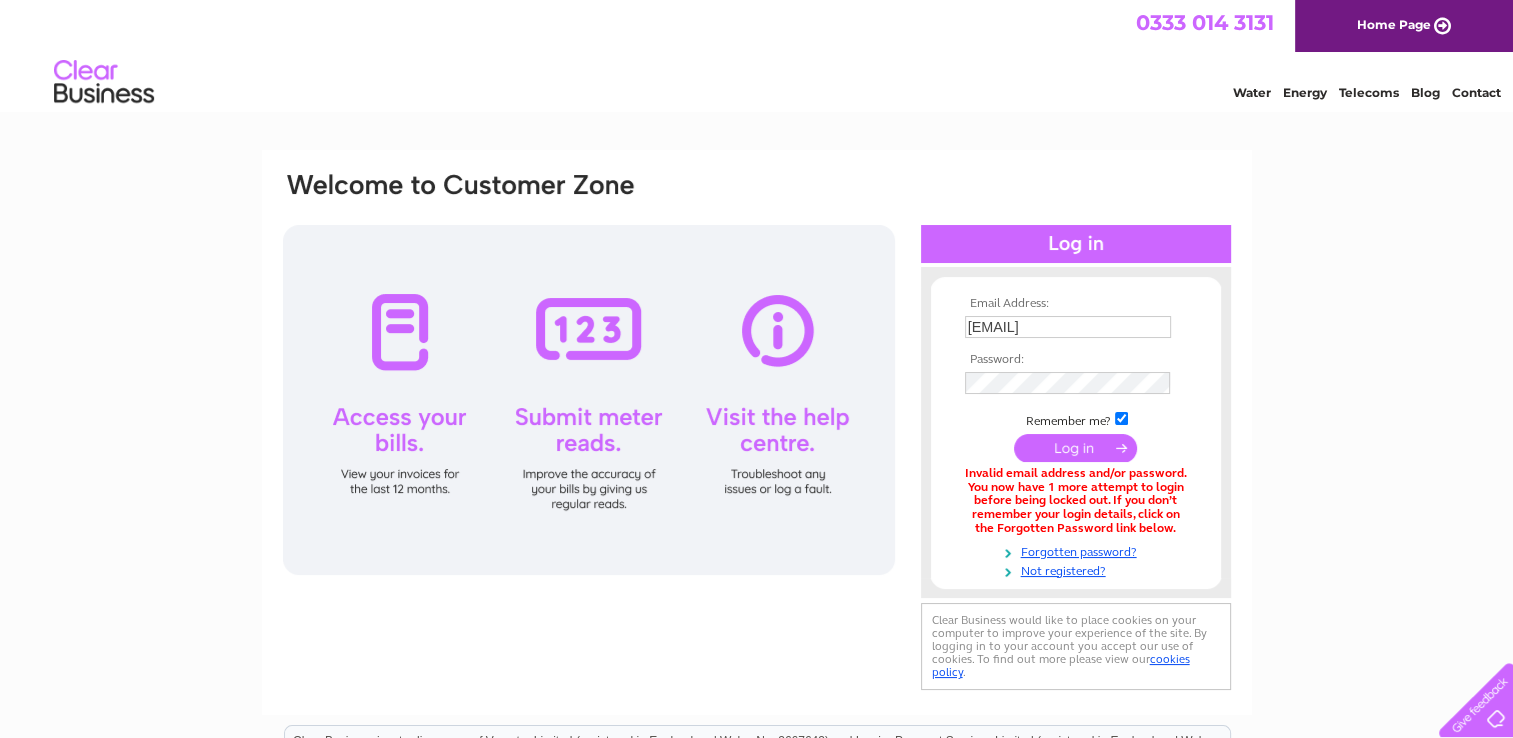 scroll, scrollTop: 0, scrollLeft: 0, axis: both 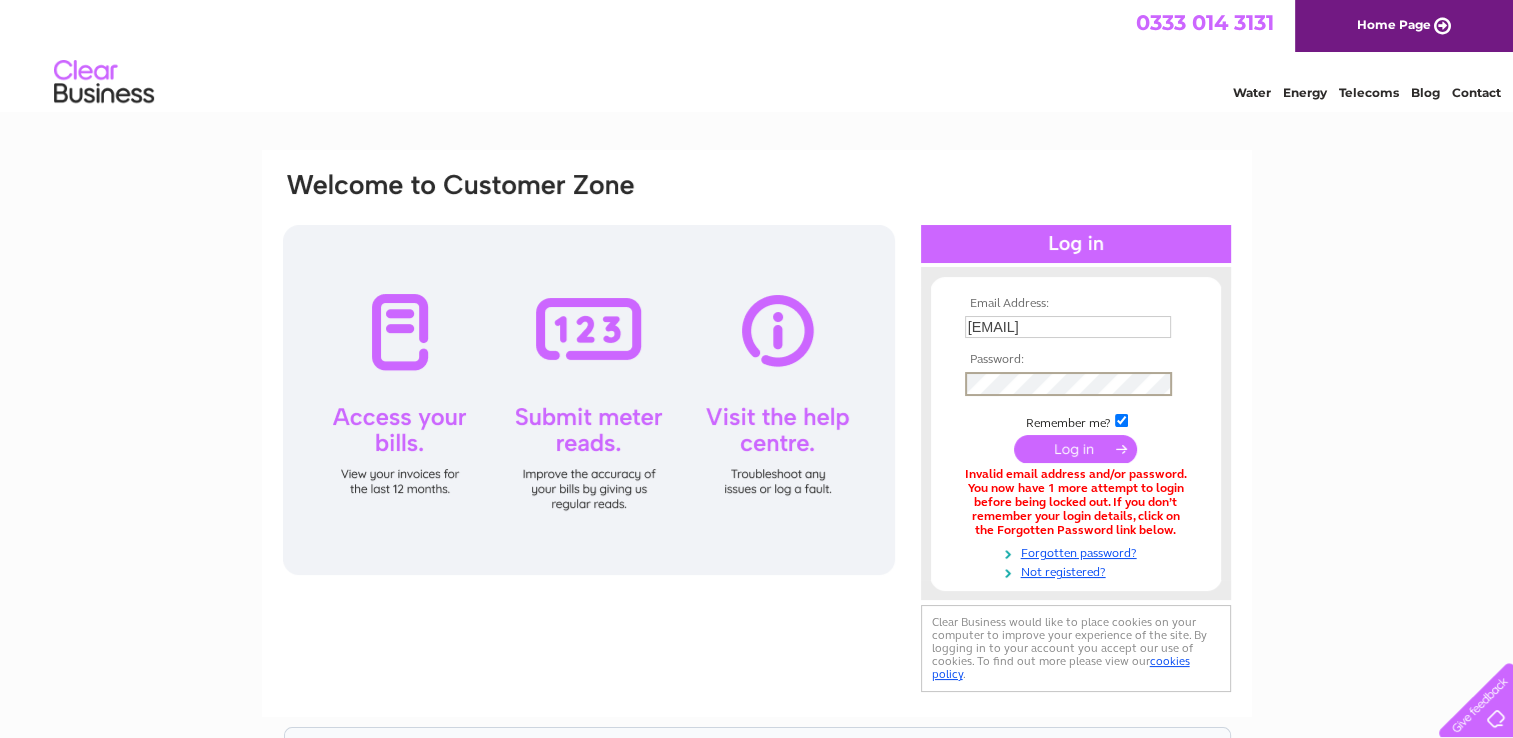 click at bounding box center [1075, 449] 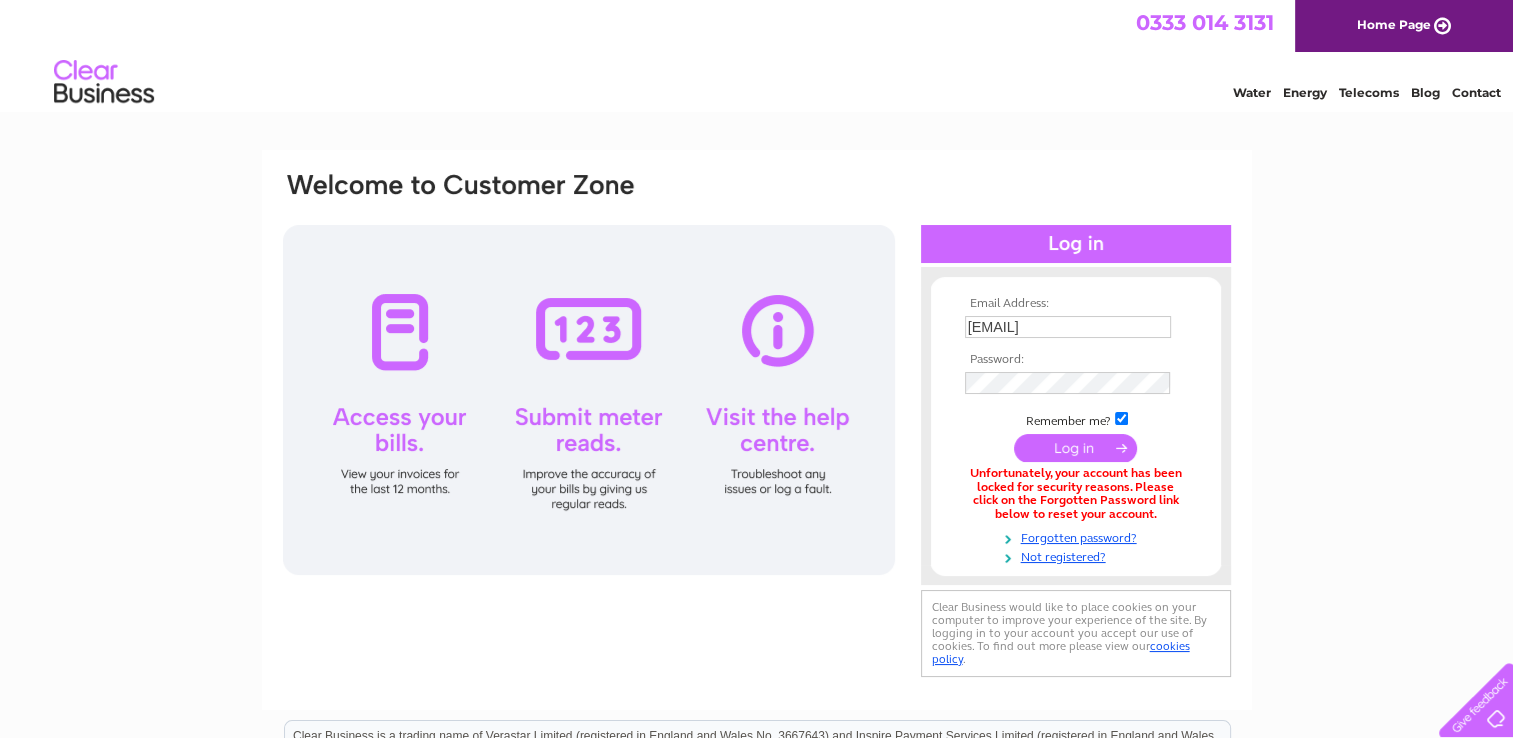 scroll, scrollTop: 0, scrollLeft: 0, axis: both 